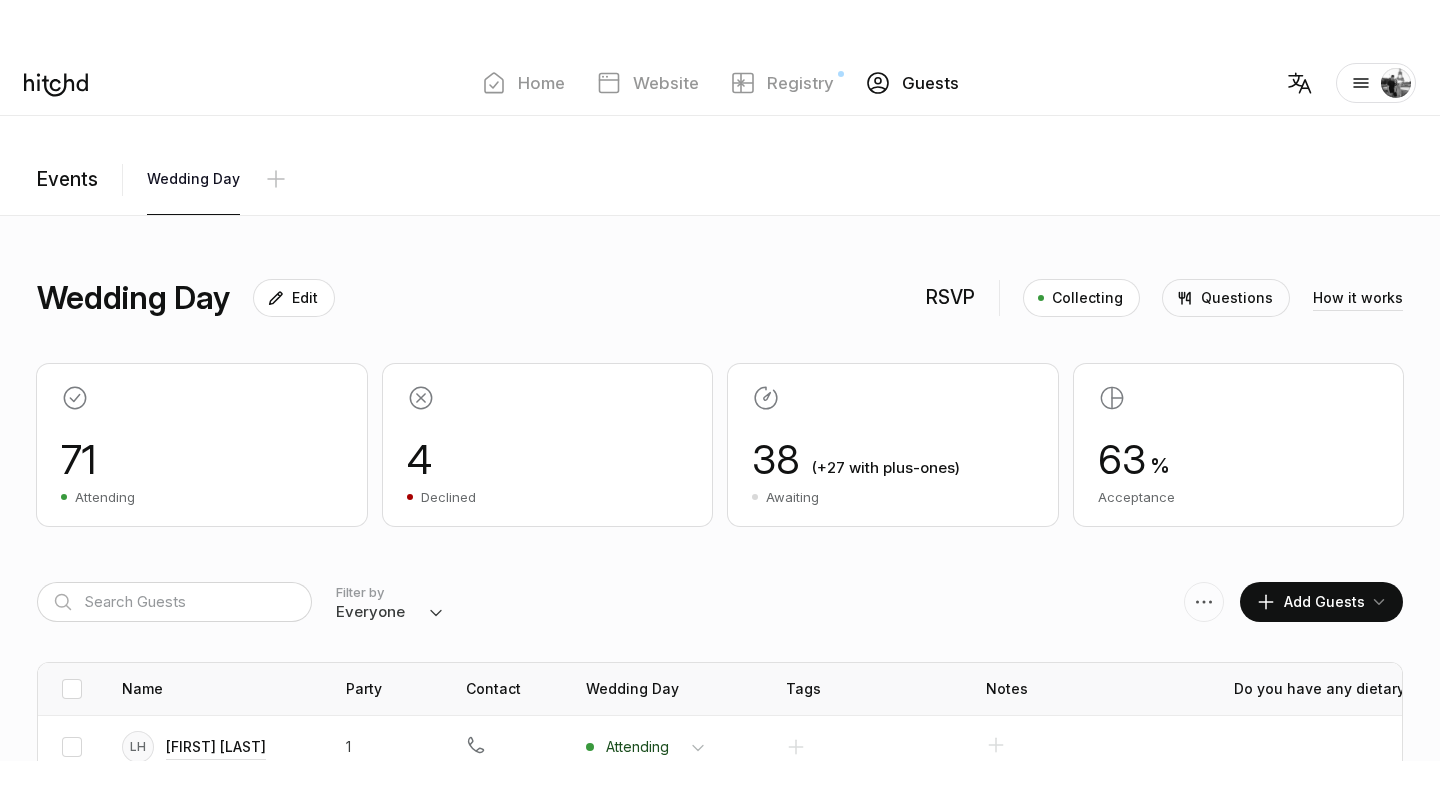 scroll, scrollTop: 134, scrollLeft: 0, axis: vertical 